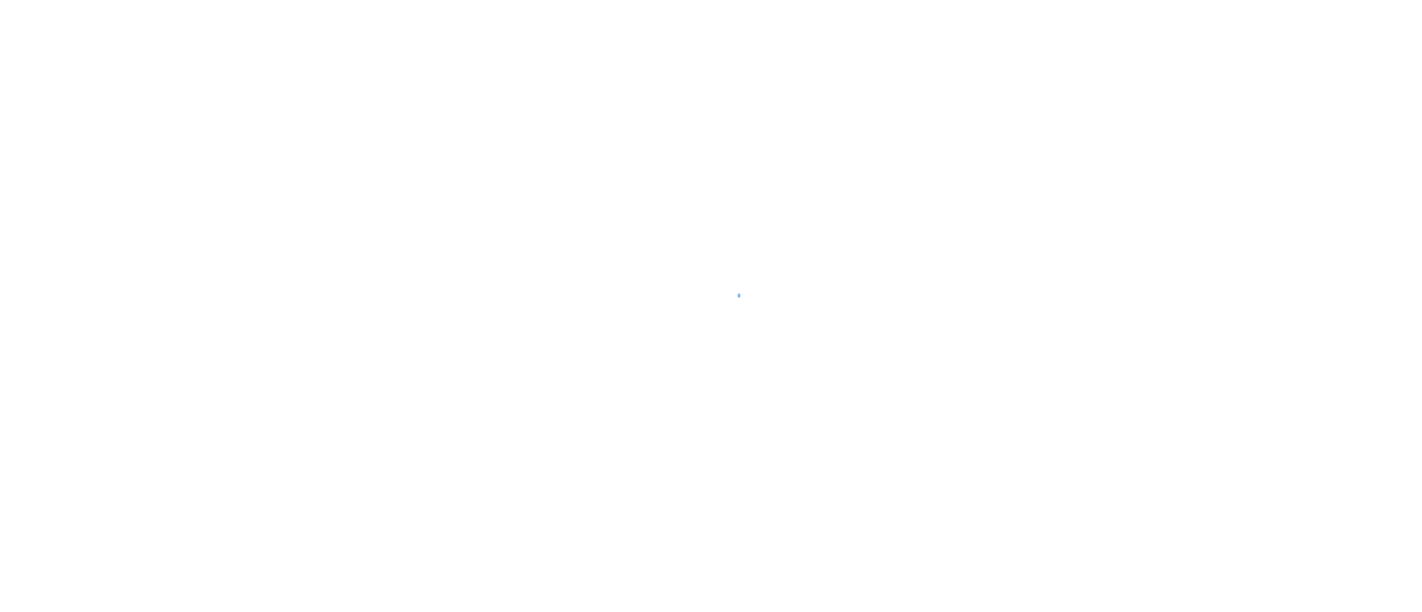scroll, scrollTop: 0, scrollLeft: 0, axis: both 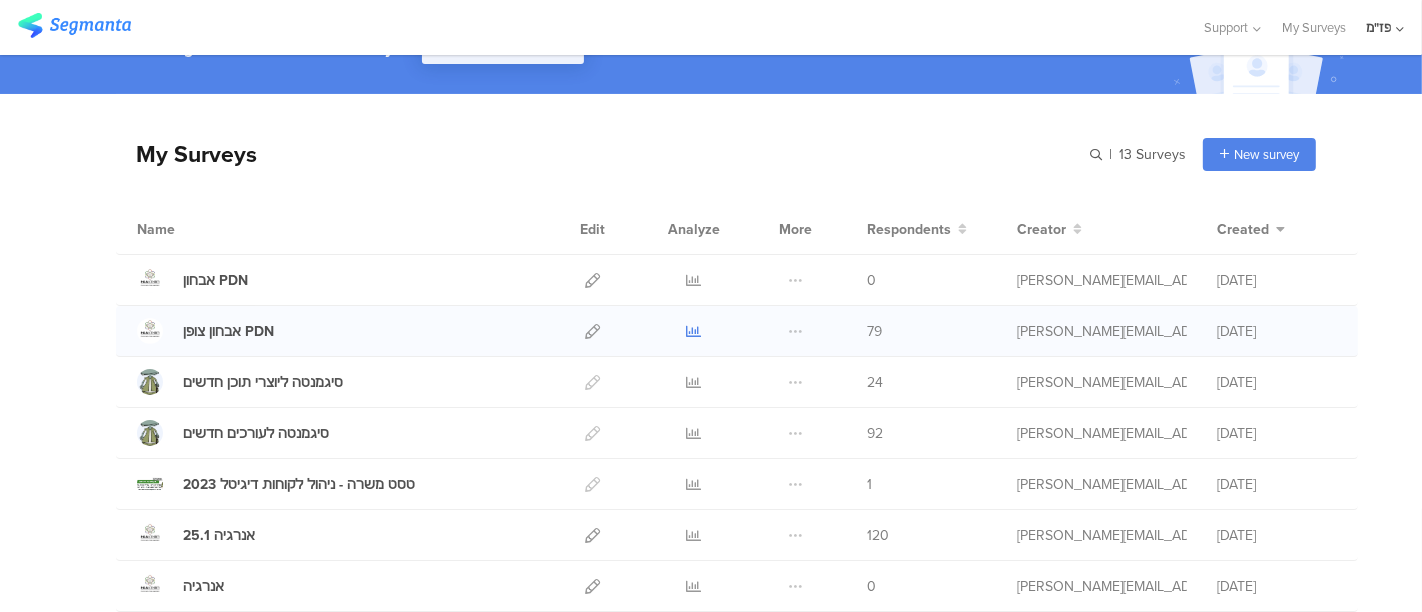 click at bounding box center [694, 331] 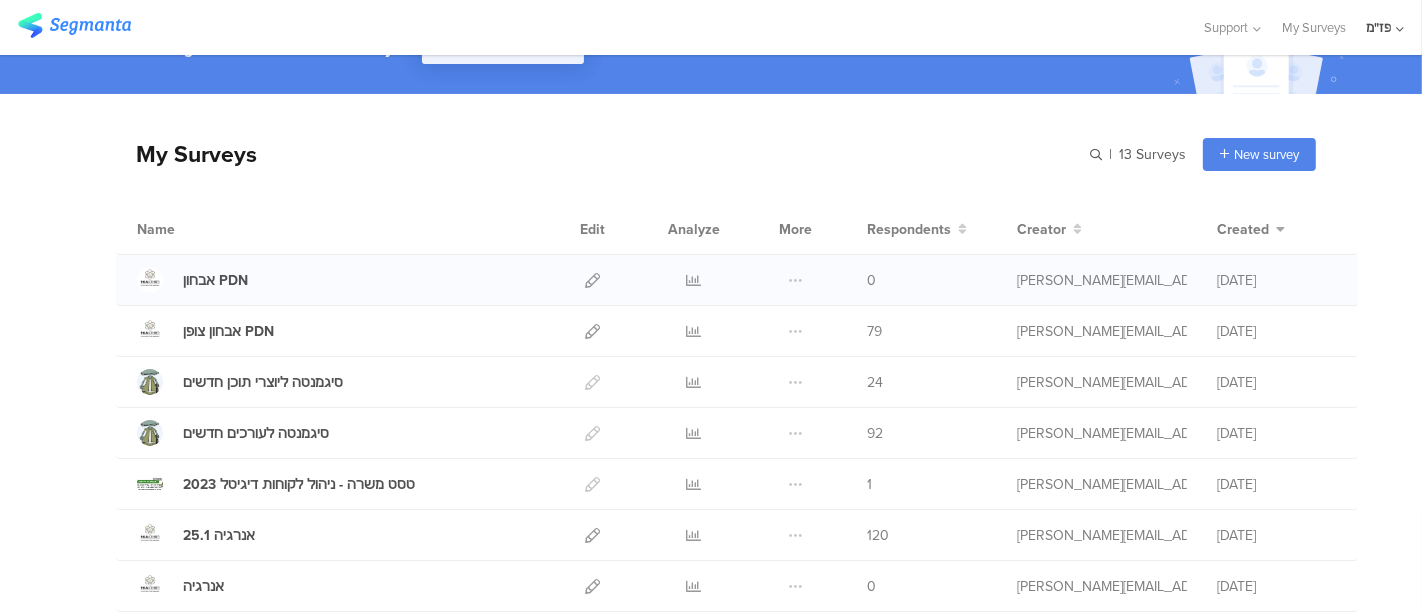 scroll, scrollTop: 87, scrollLeft: 0, axis: vertical 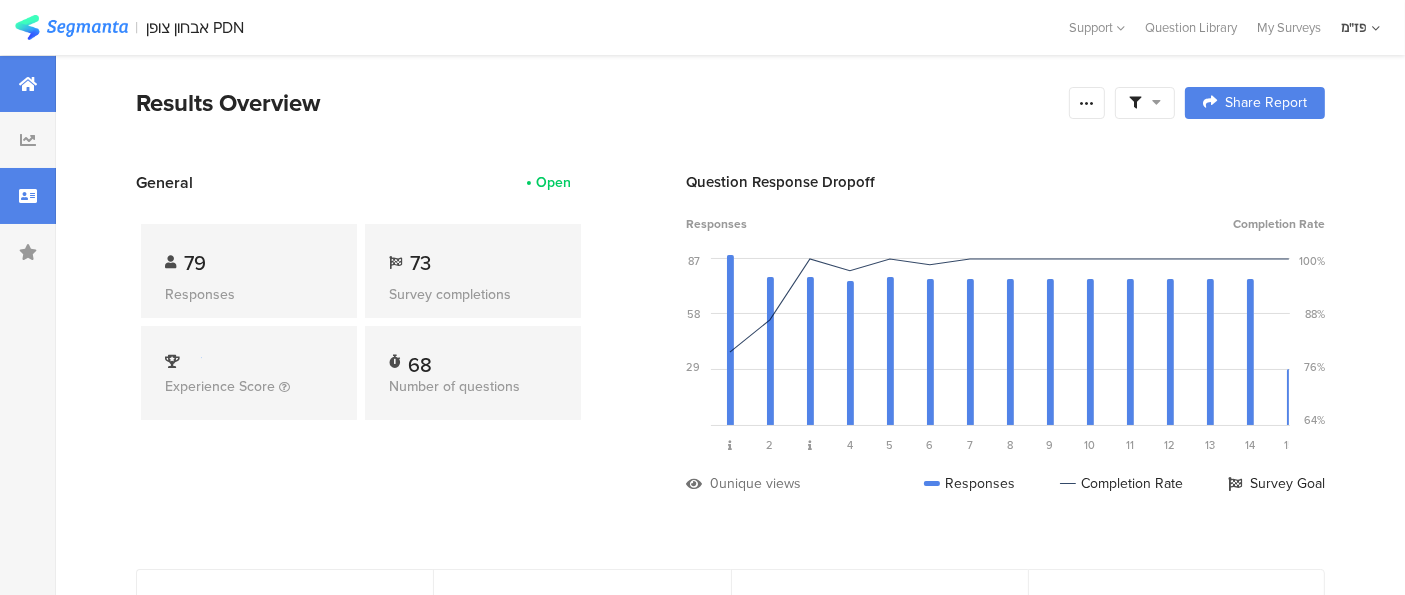 click at bounding box center [28, 196] 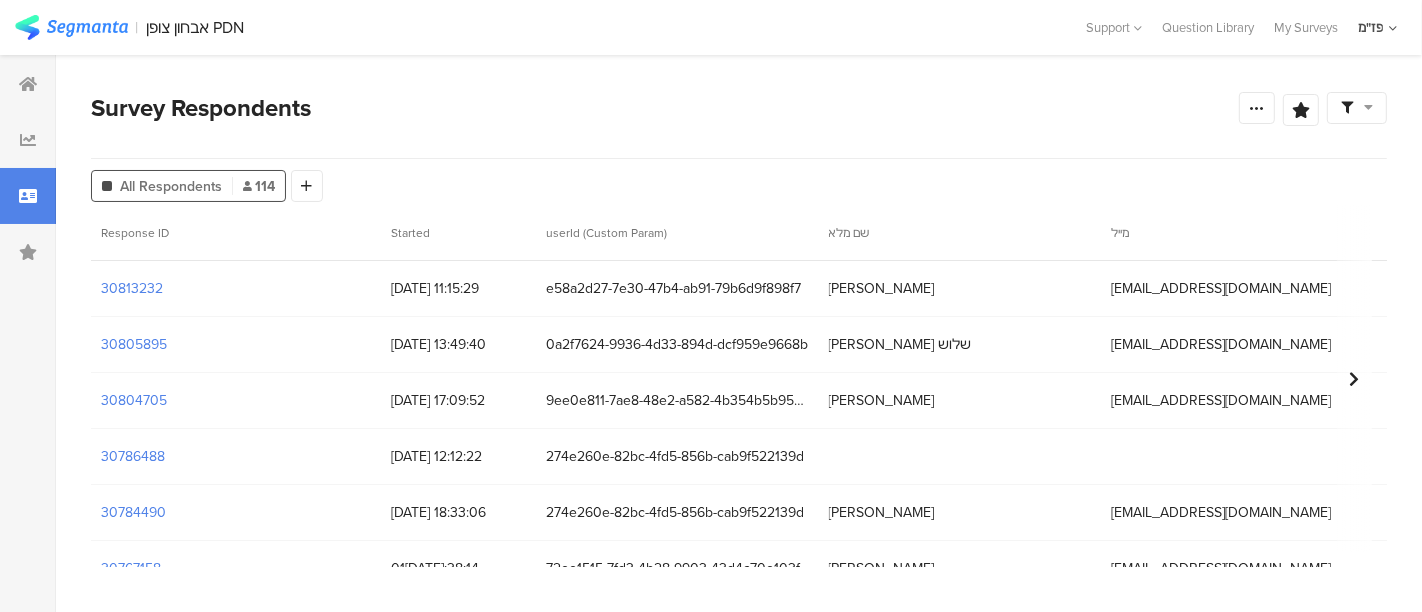 click at bounding box center (28, 196) 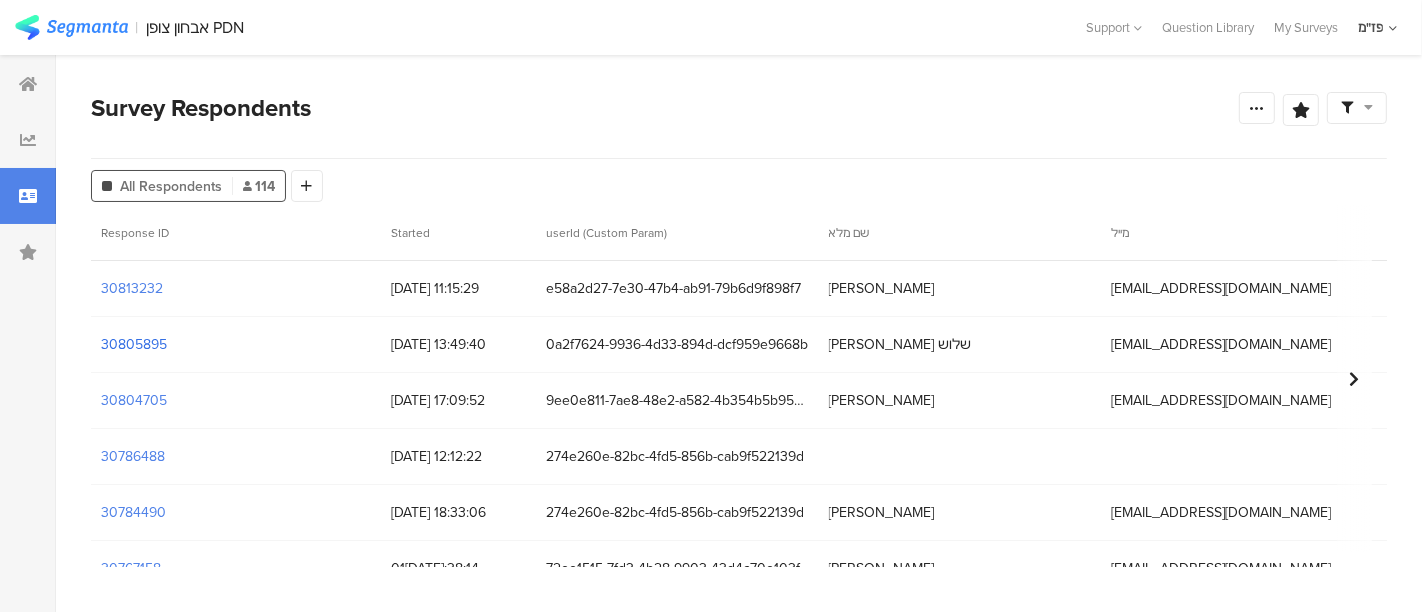click on "30805895" at bounding box center (134, 344) 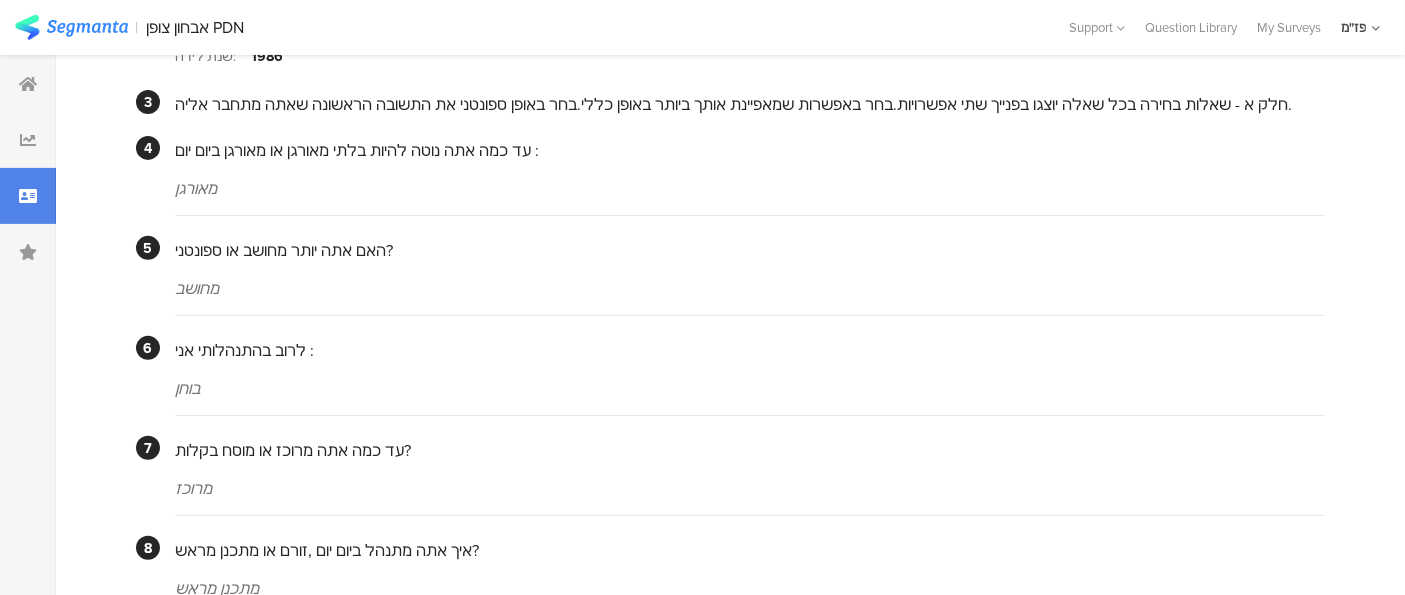 scroll, scrollTop: 0, scrollLeft: 0, axis: both 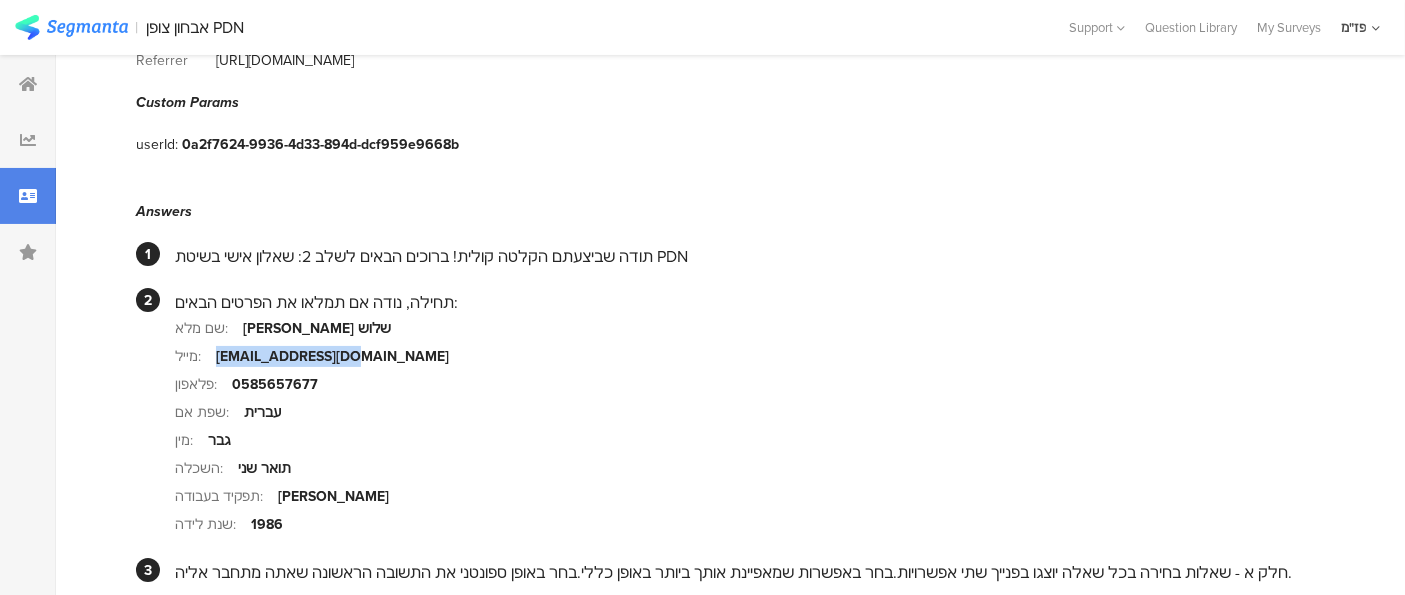 drag, startPoint x: 344, startPoint y: 346, endPoint x: 211, endPoint y: 344, distance: 133.01503 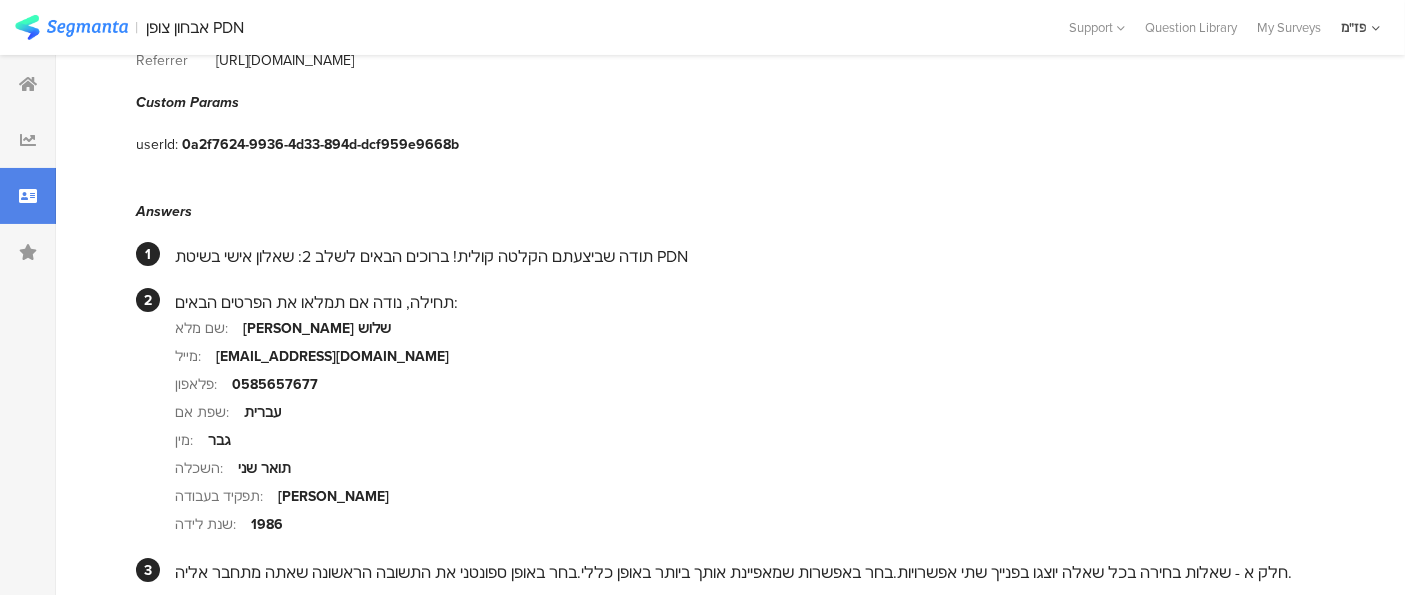 click at bounding box center [28, 196] 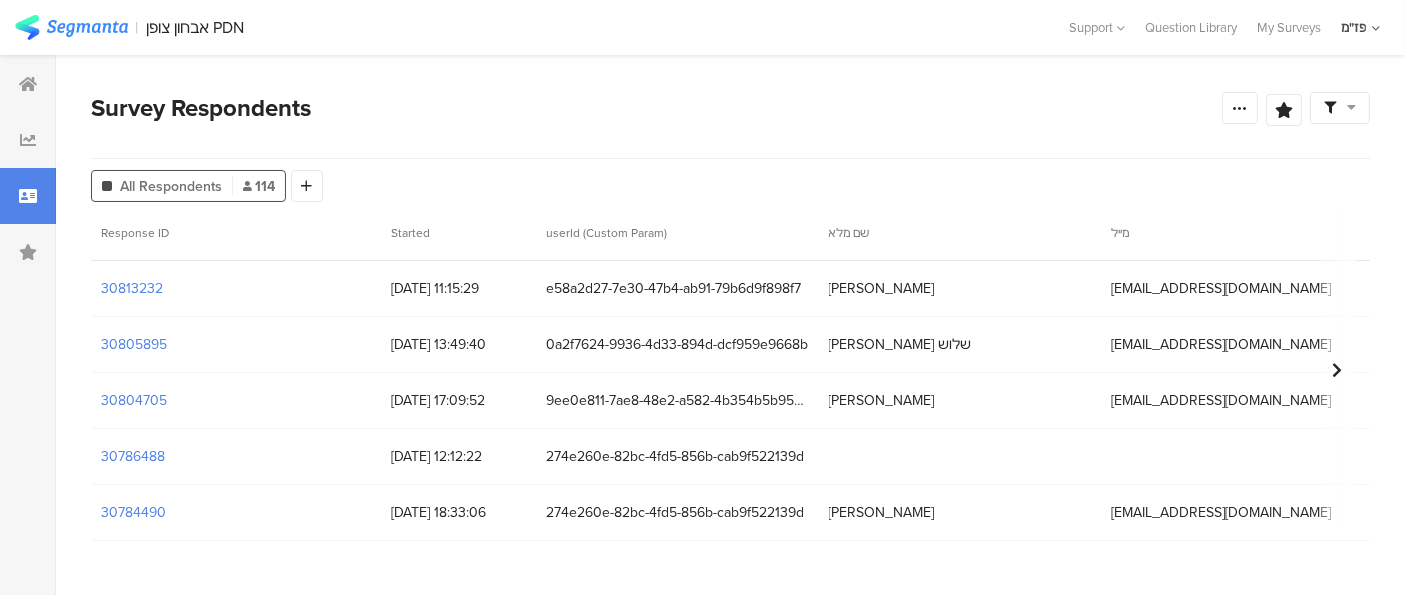 scroll, scrollTop: 0, scrollLeft: 0, axis: both 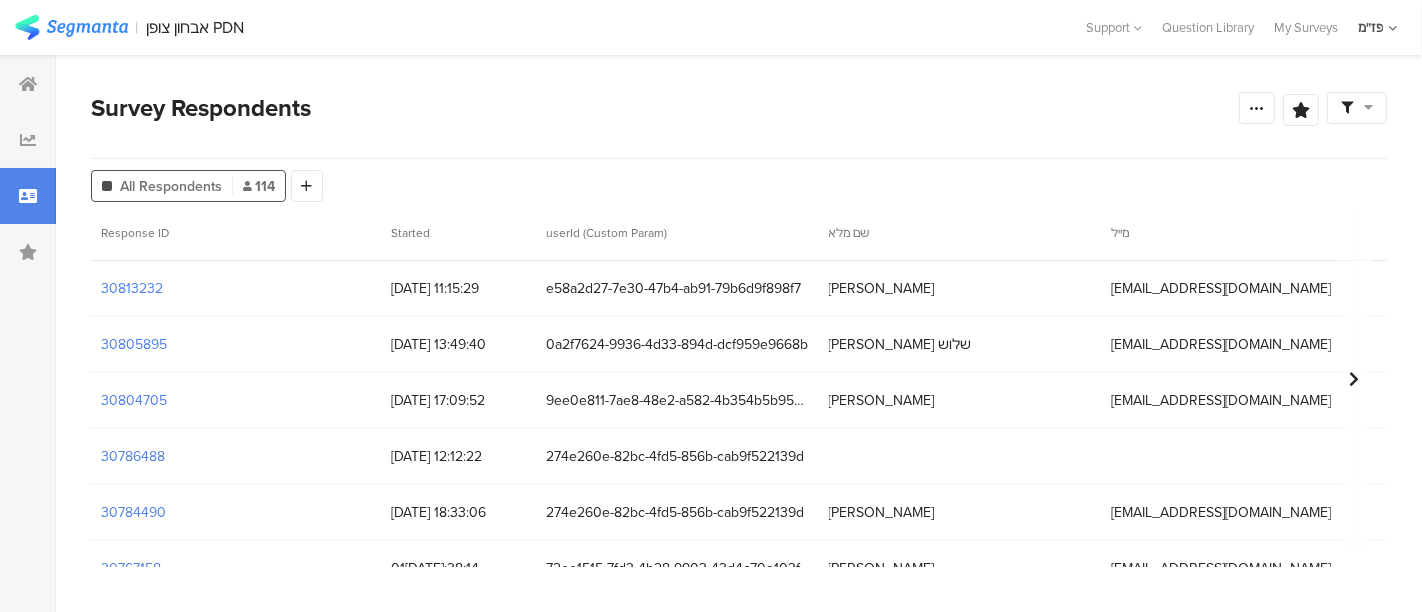 drag, startPoint x: 24, startPoint y: 195, endPoint x: 716, endPoint y: 170, distance: 692.4514 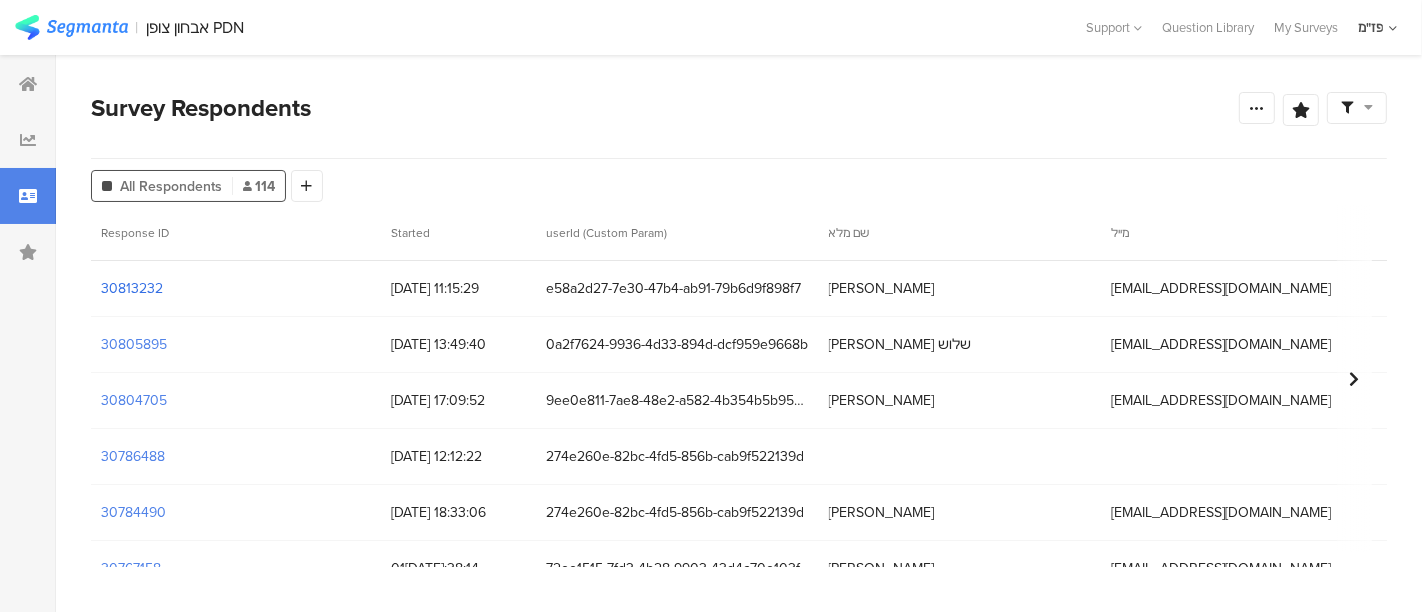 click on "30813232" at bounding box center (132, 288) 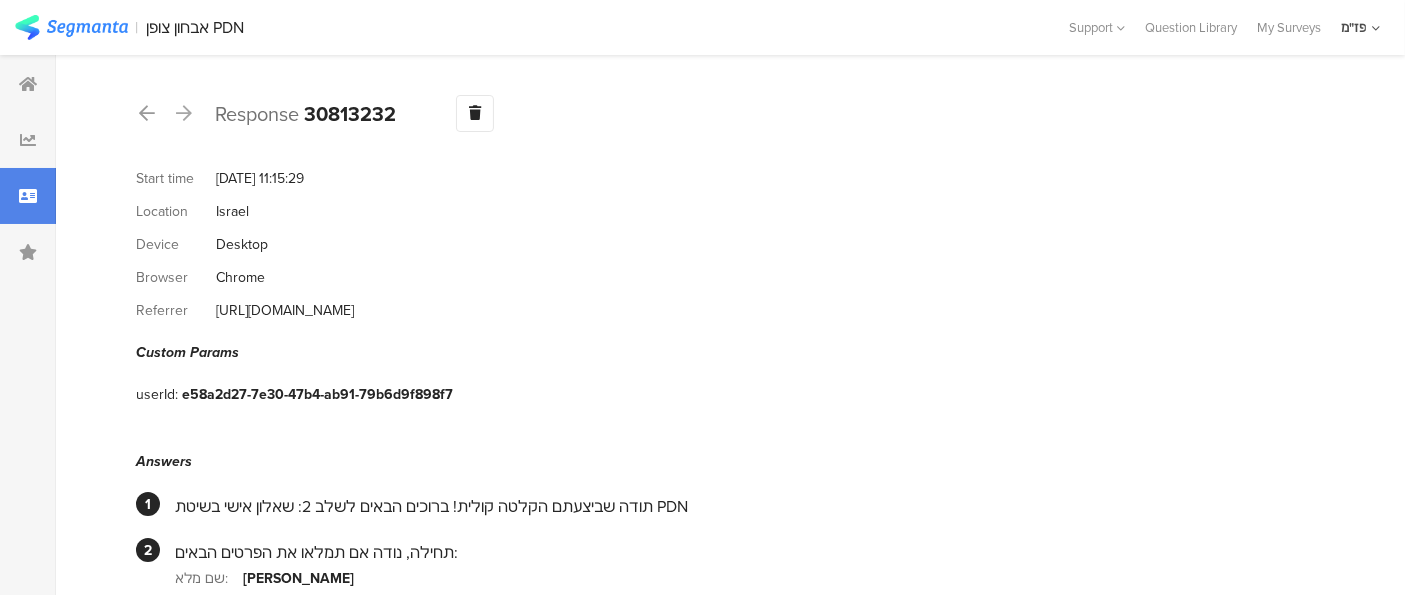 click on "Referrer   https://cognimo.io/" at bounding box center [730, 310] 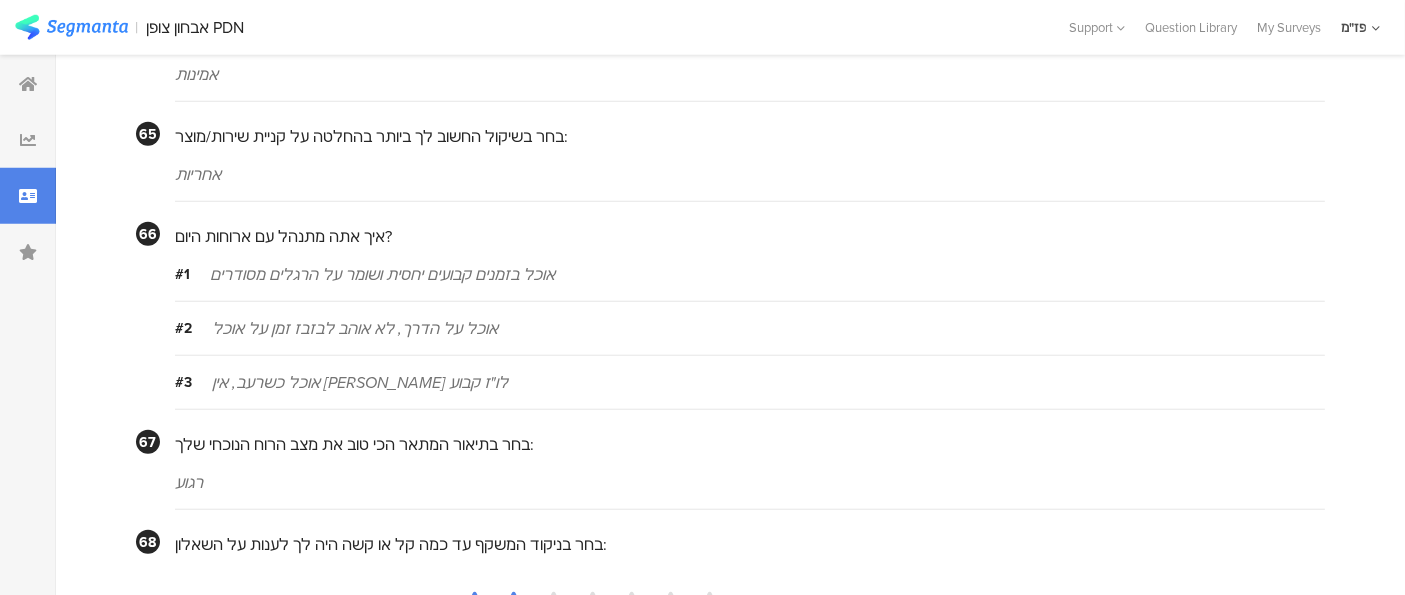 scroll, scrollTop: 9319, scrollLeft: 0, axis: vertical 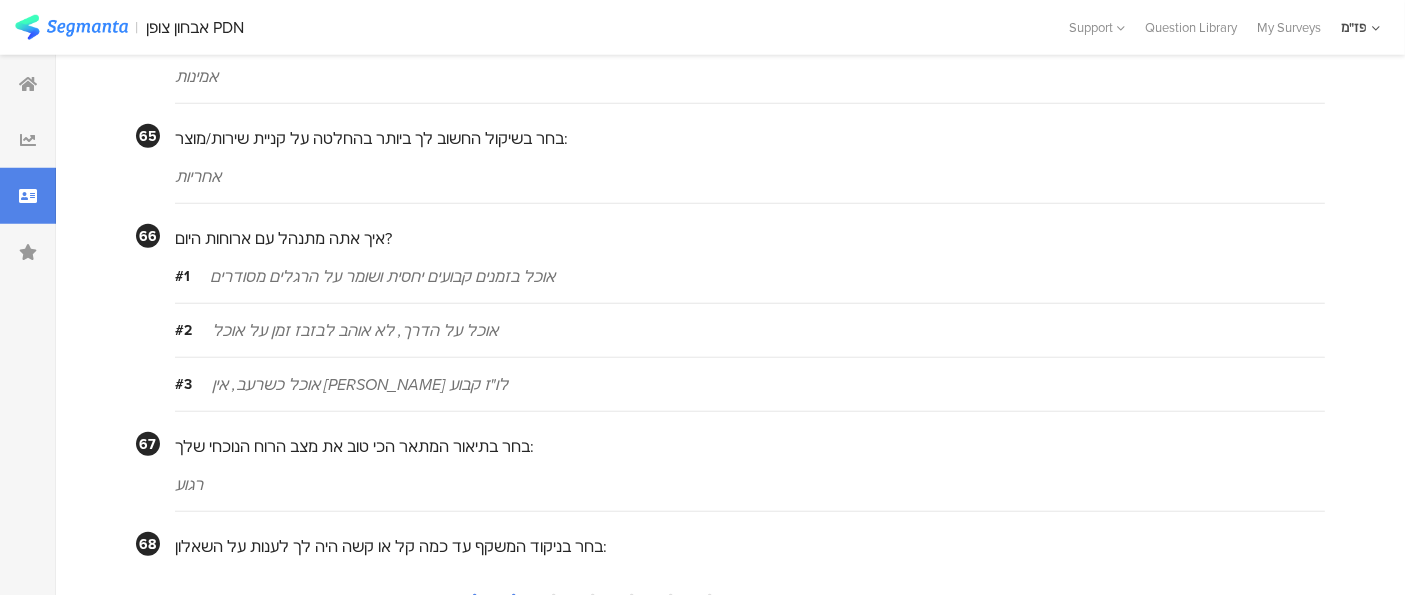 click on "אוכל על הדרך, לא אוהב לבזבז זמן על אוכל" at bounding box center [768, 330] 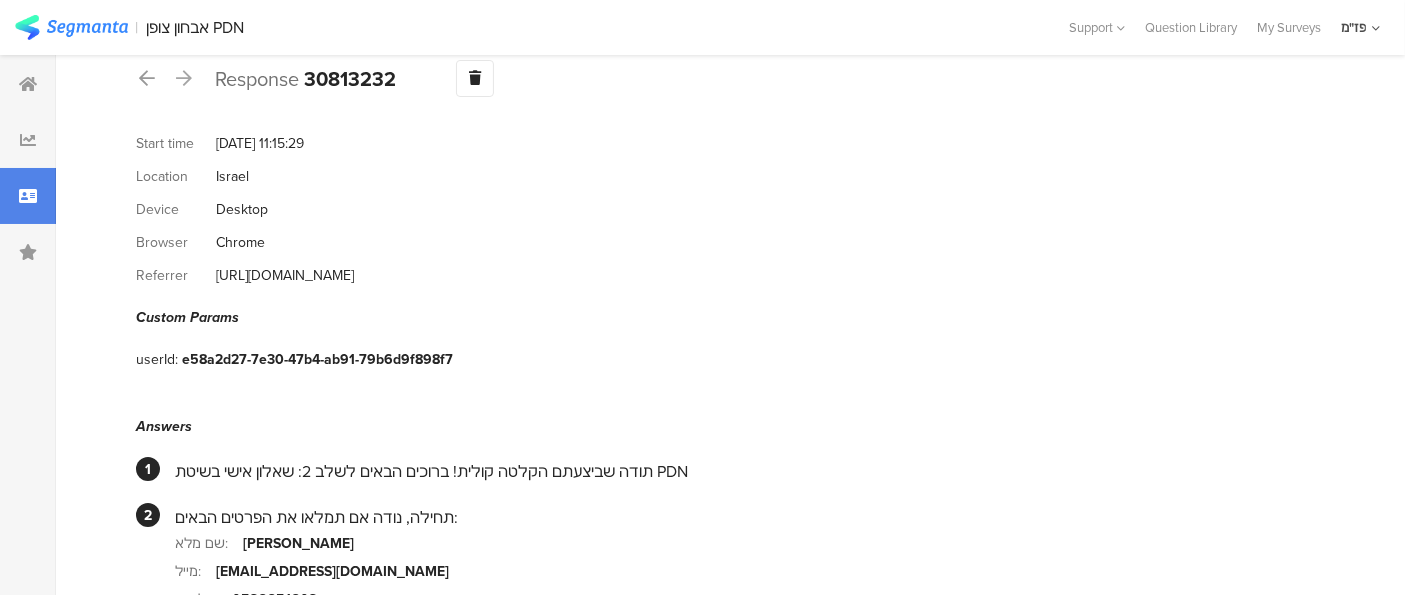 scroll, scrollTop: 0, scrollLeft: 0, axis: both 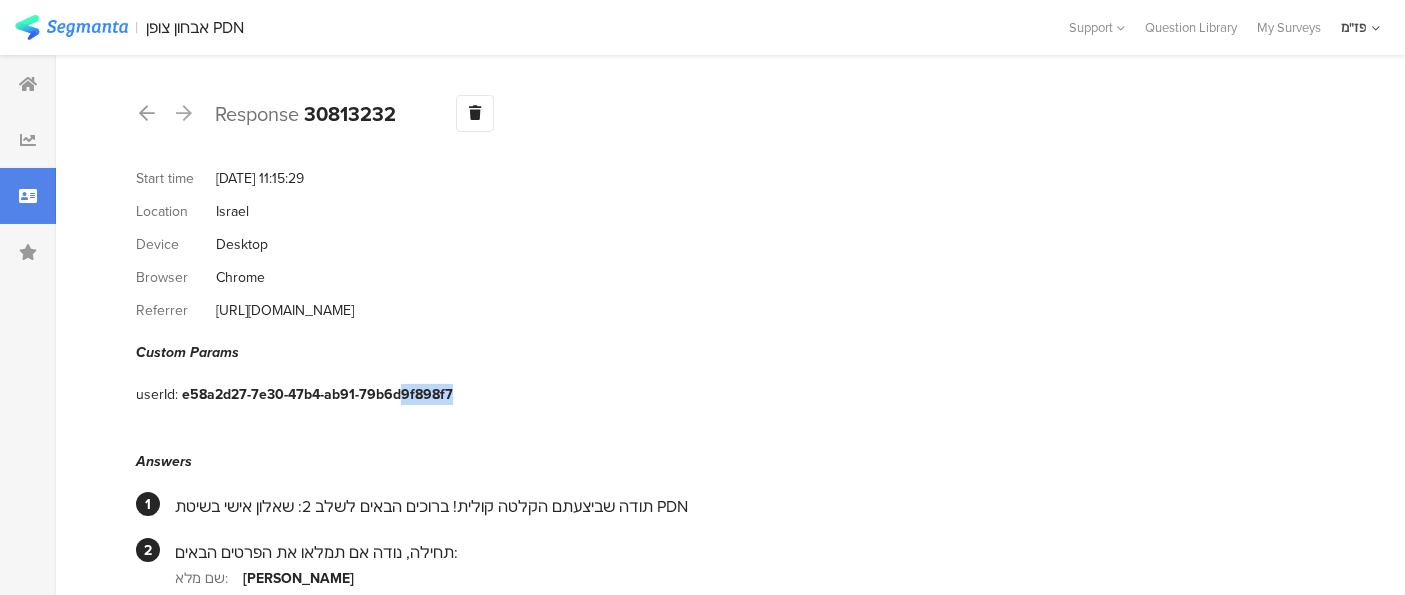 drag, startPoint x: 400, startPoint y: 384, endPoint x: 446, endPoint y: 387, distance: 46.09772 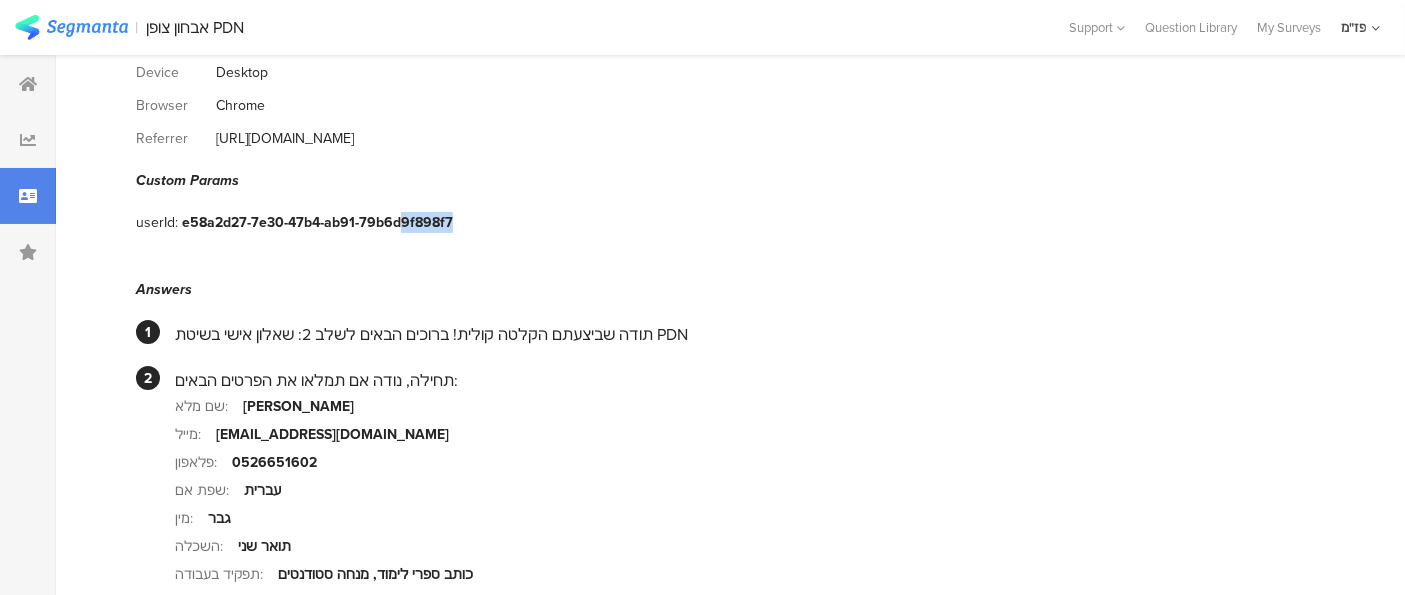 scroll, scrollTop: 174, scrollLeft: 0, axis: vertical 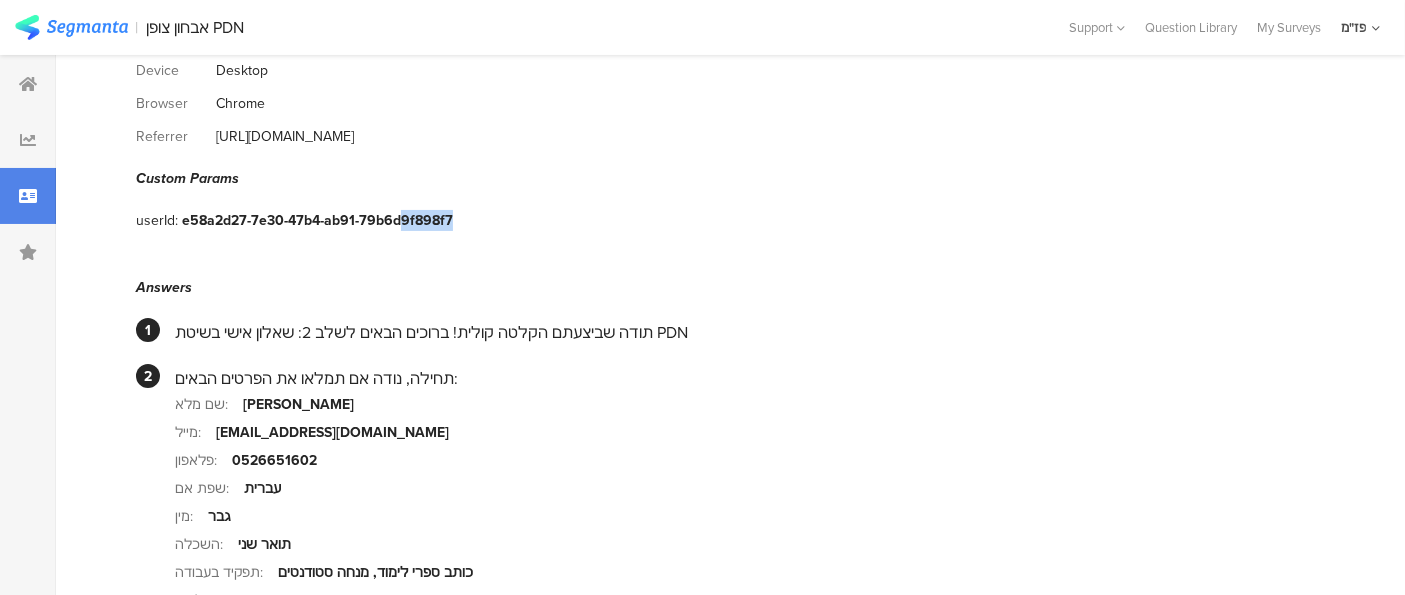 click on "userId:   e58a2d27-7e30-47b4-ab91-79b6d9f898f7" at bounding box center [730, 220] 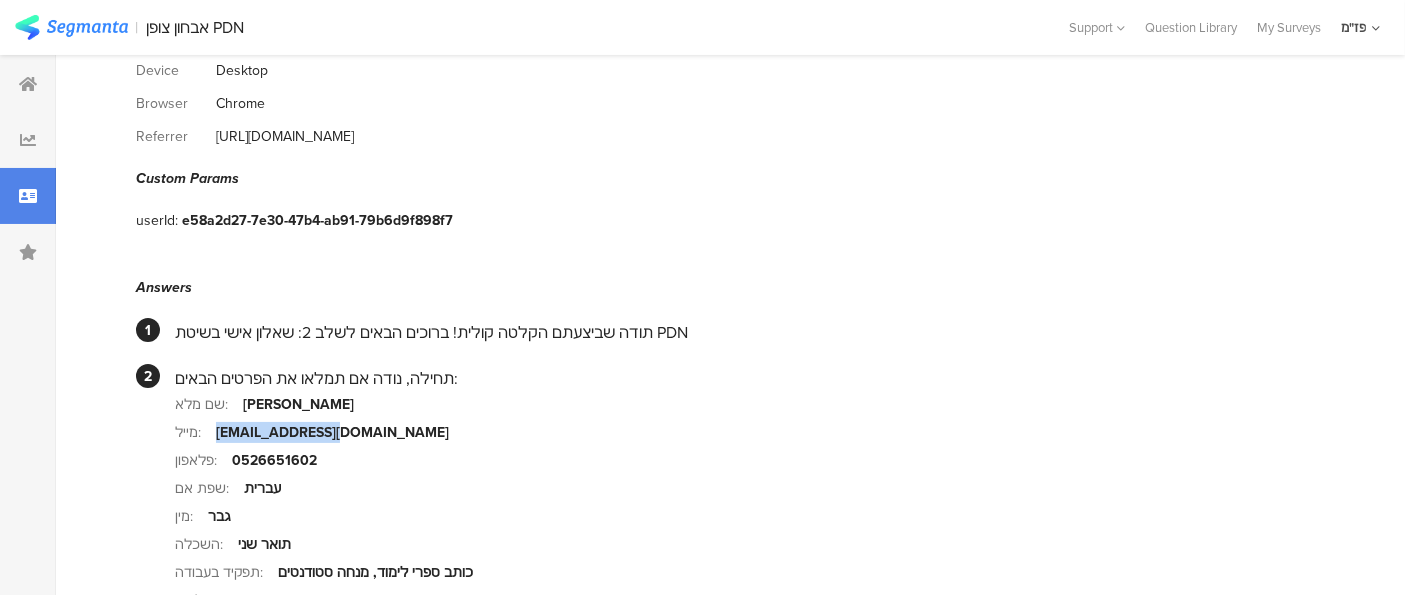 drag, startPoint x: 340, startPoint y: 424, endPoint x: 204, endPoint y: 424, distance: 136 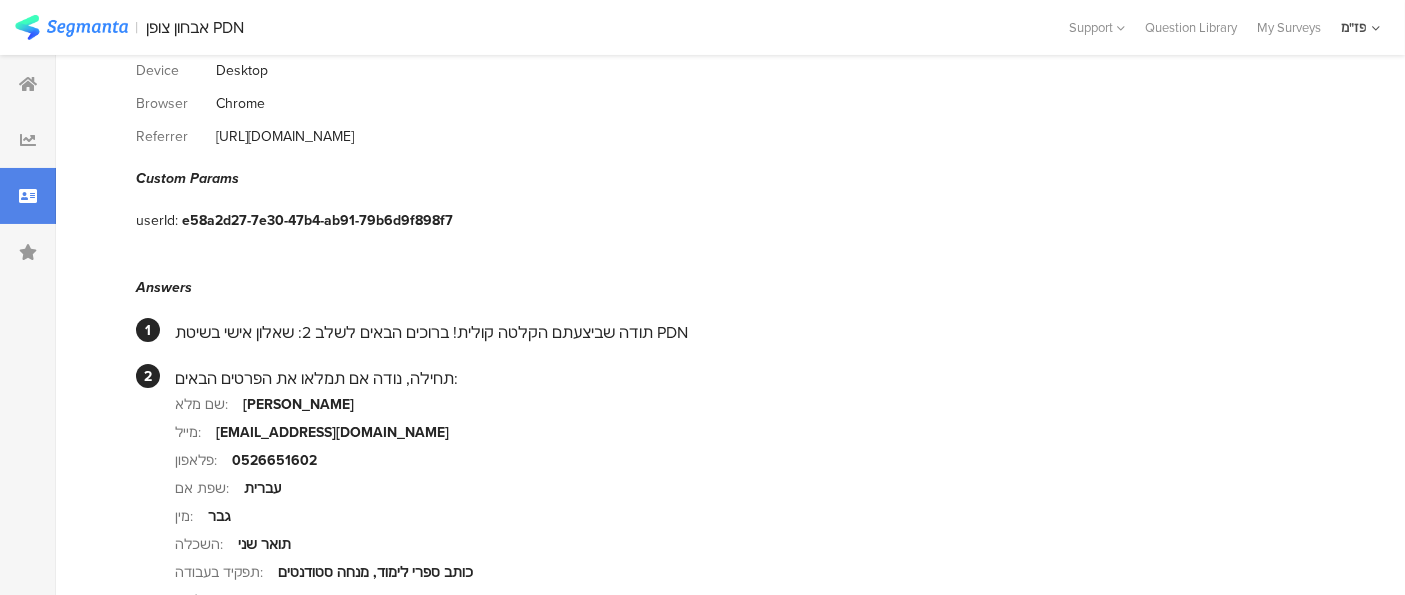 click at bounding box center (28, 196) 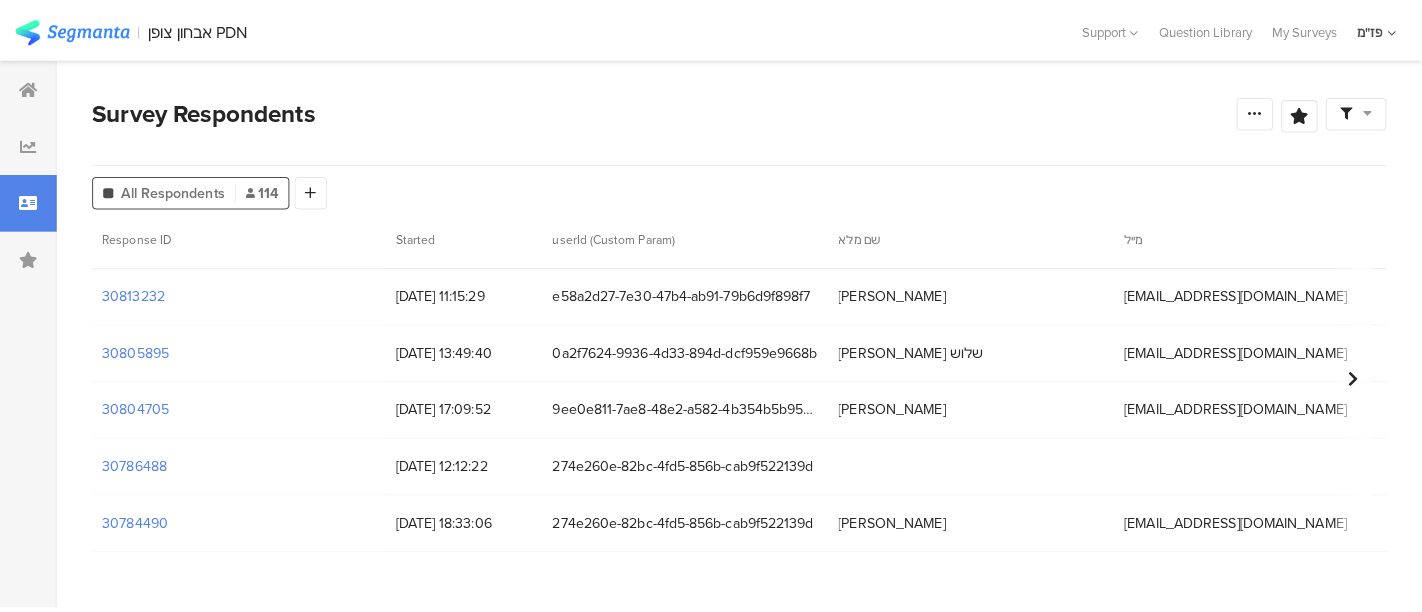 scroll, scrollTop: 0, scrollLeft: 0, axis: both 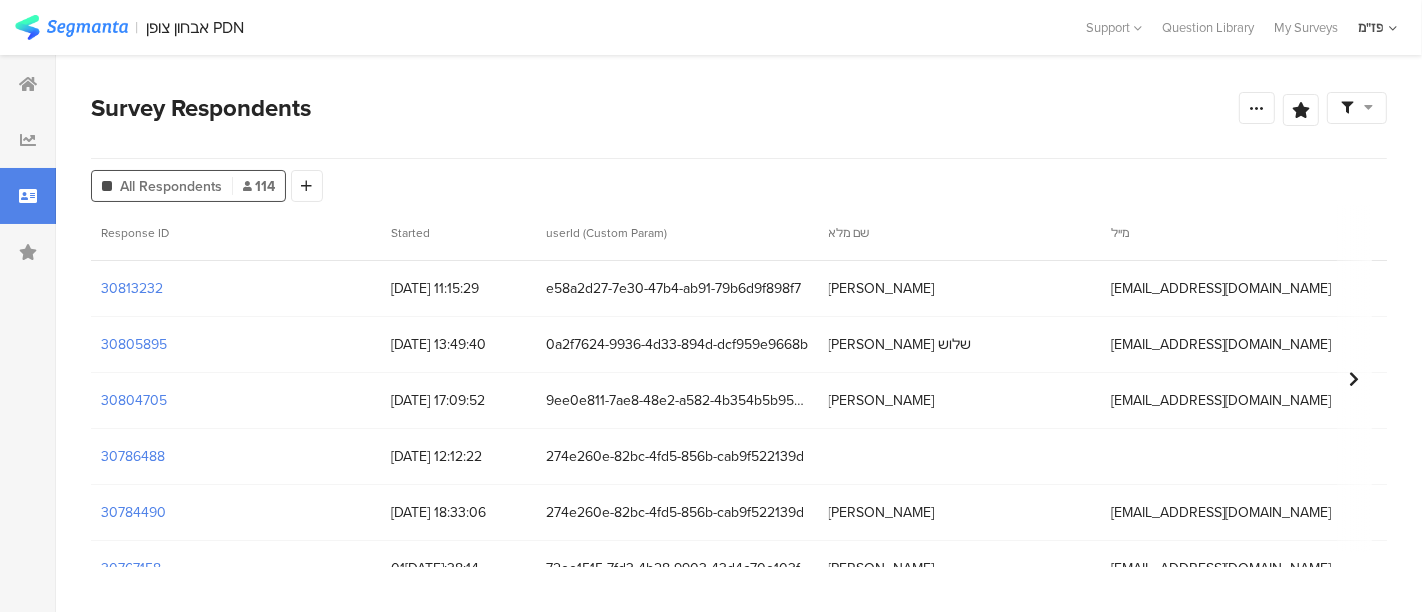 drag, startPoint x: 902, startPoint y: 300, endPoint x: 923, endPoint y: 275, distance: 32.649654 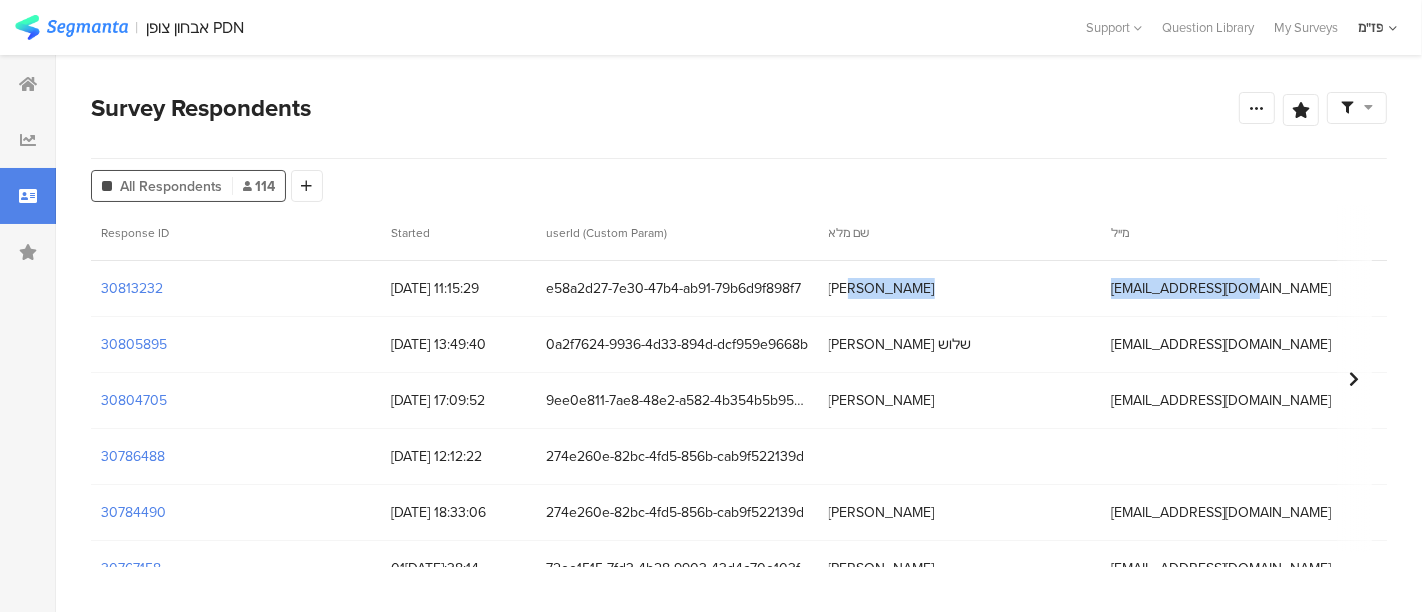 drag, startPoint x: 821, startPoint y: 284, endPoint x: 1240, endPoint y: 275, distance: 419.09665 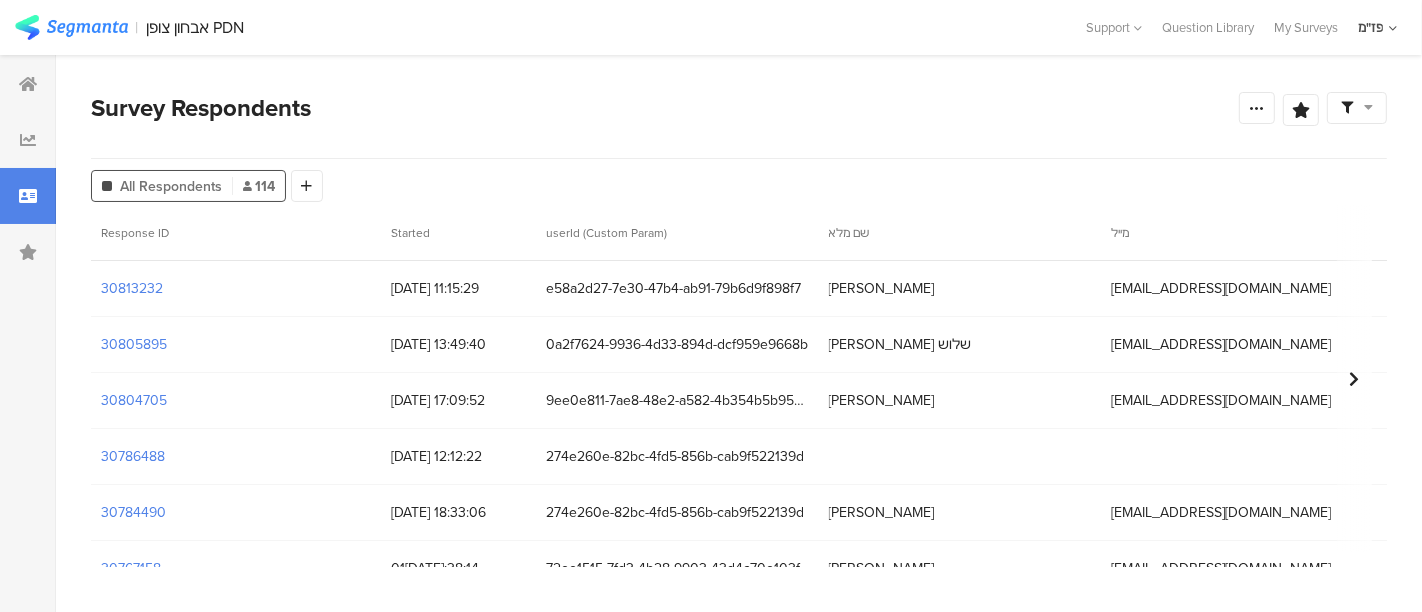 click on "שם מלא" at bounding box center [960, 232] 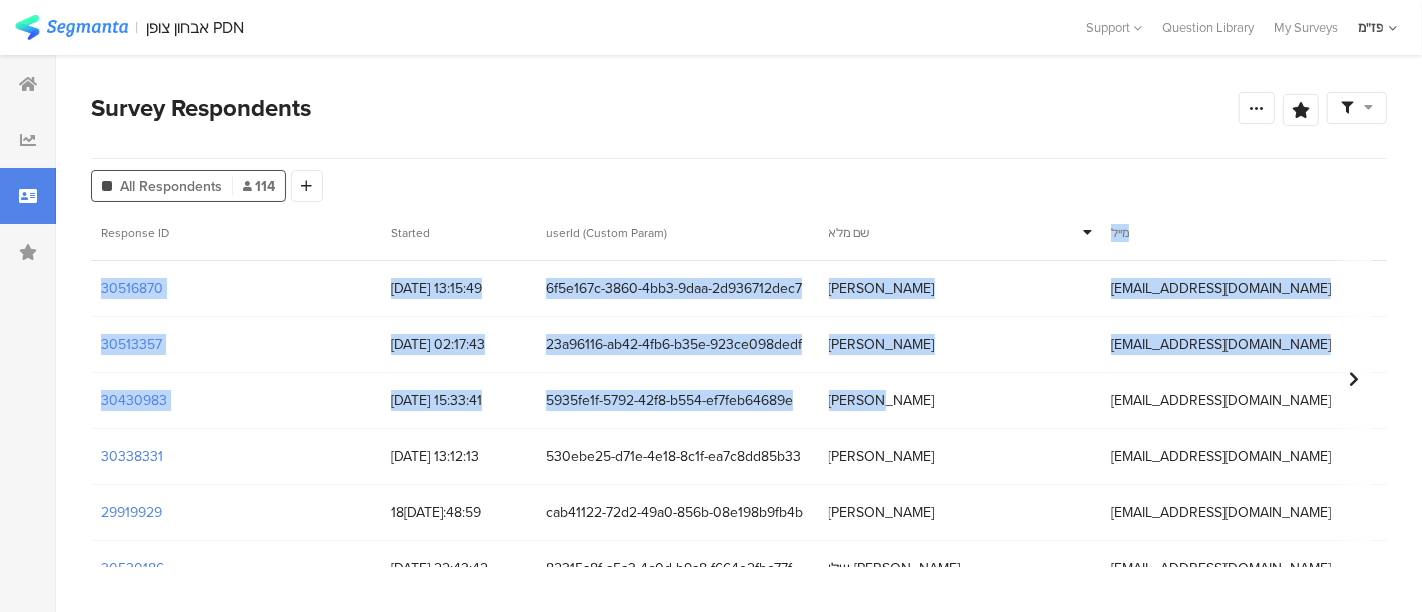 click on "[PERSON_NAME]" at bounding box center [960, 288] 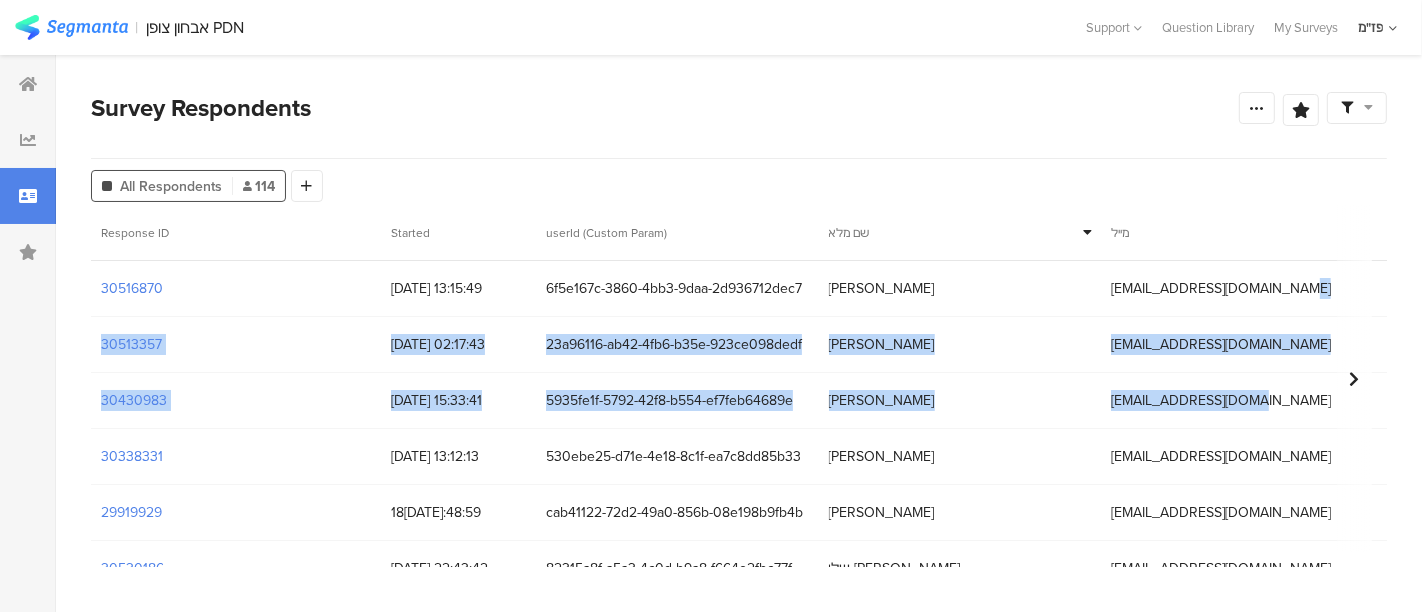 drag, startPoint x: 1249, startPoint y: 282, endPoint x: 1231, endPoint y: 396, distance: 115.41231 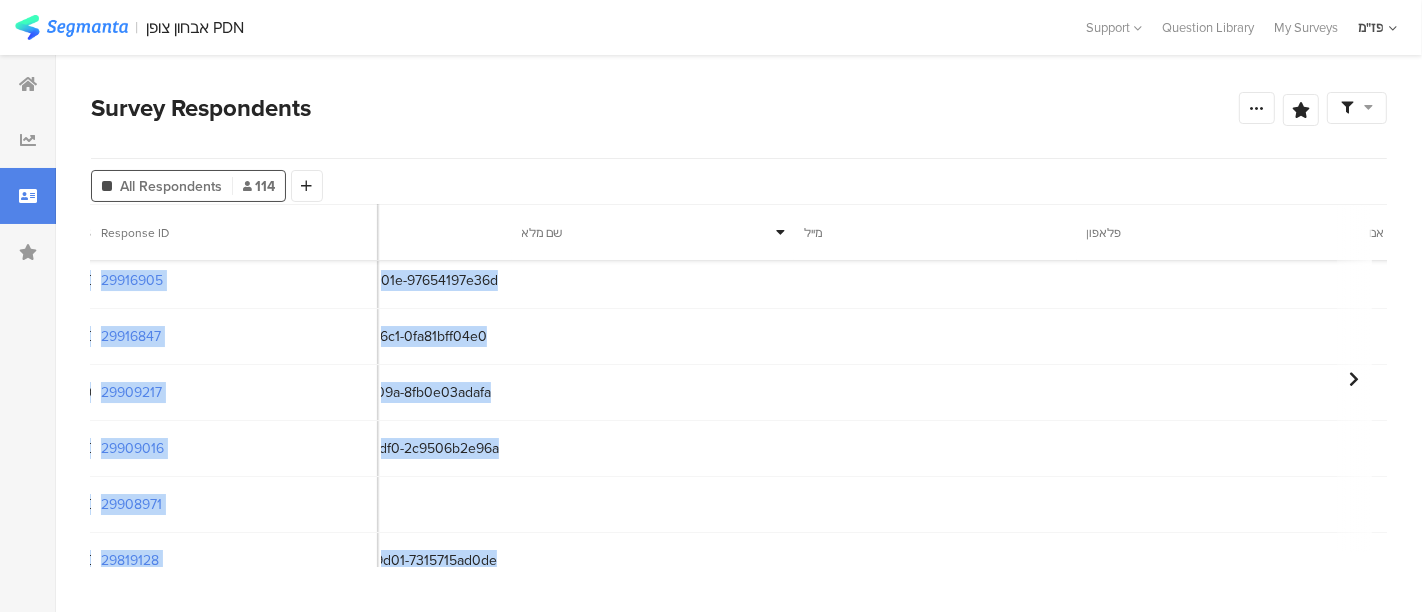 scroll, scrollTop: 6113, scrollLeft: 307, axis: both 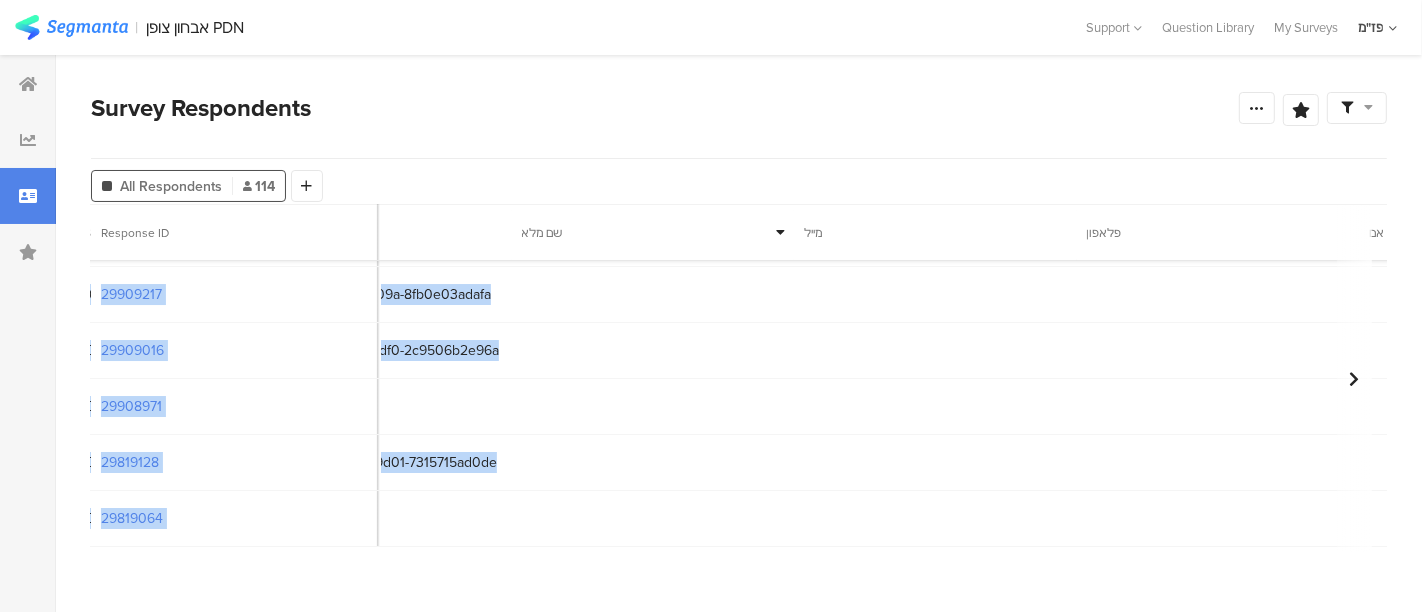 drag, startPoint x: 1228, startPoint y: 263, endPoint x: 1000, endPoint y: 660, distance: 457.8133 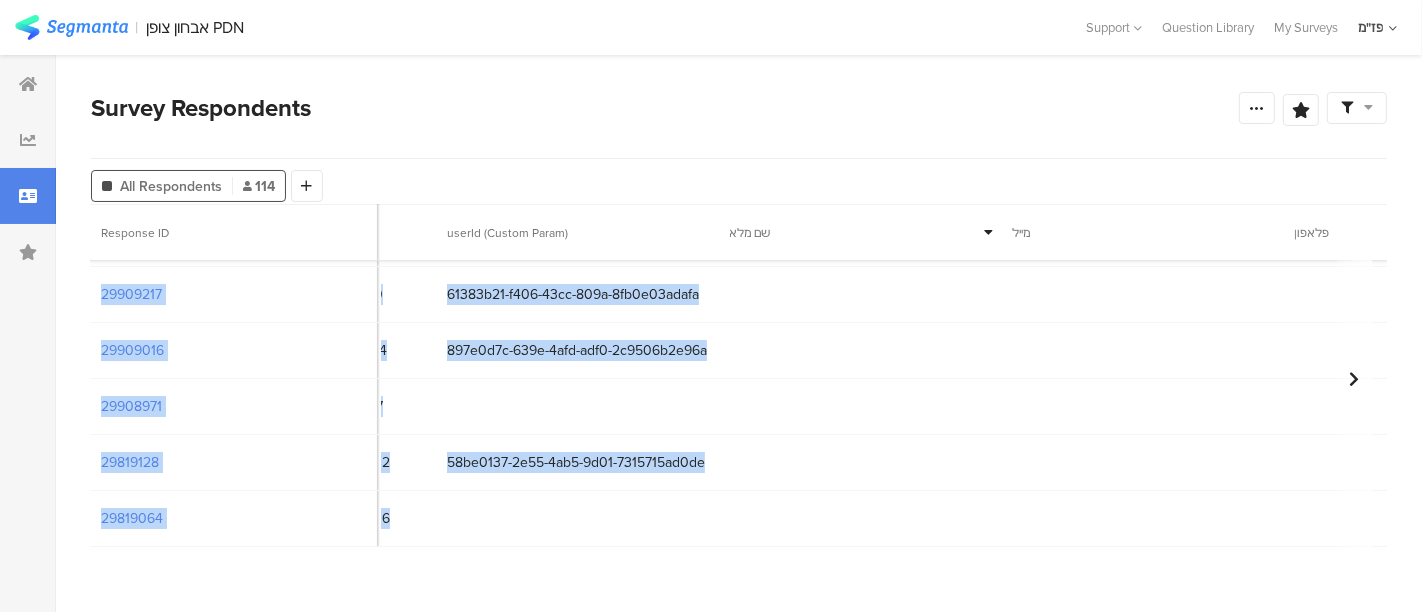 scroll, scrollTop: 6113, scrollLeft: 97, axis: both 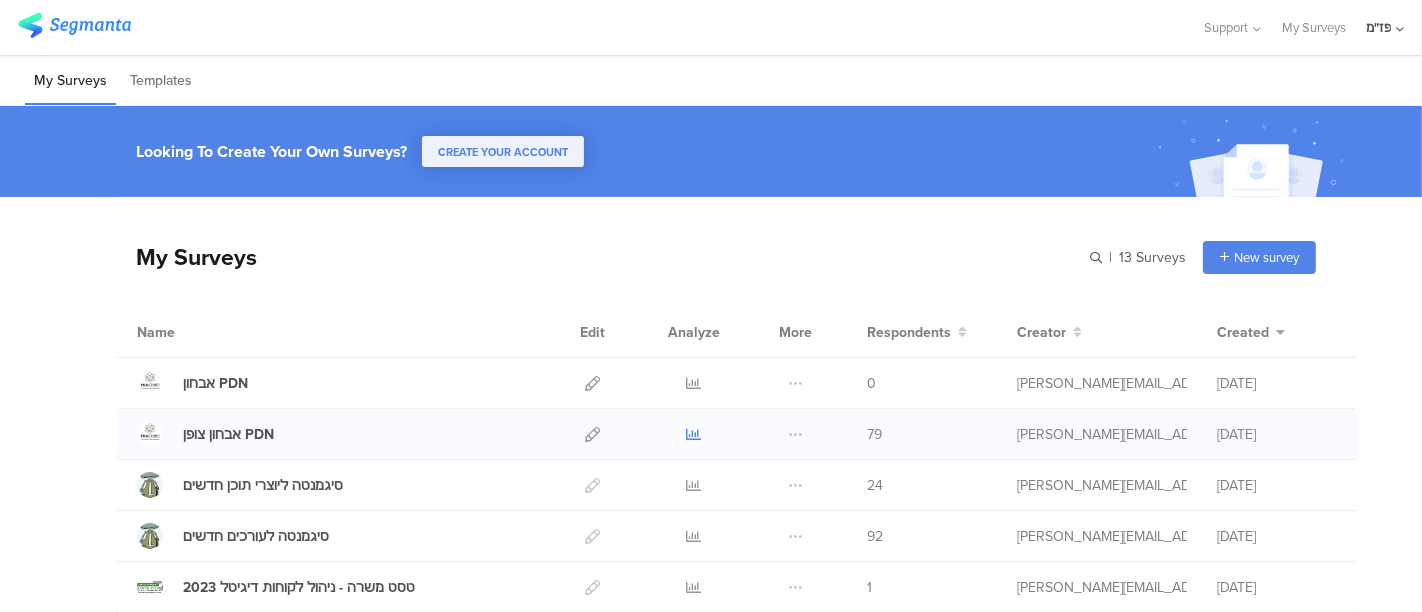 click at bounding box center [694, 434] 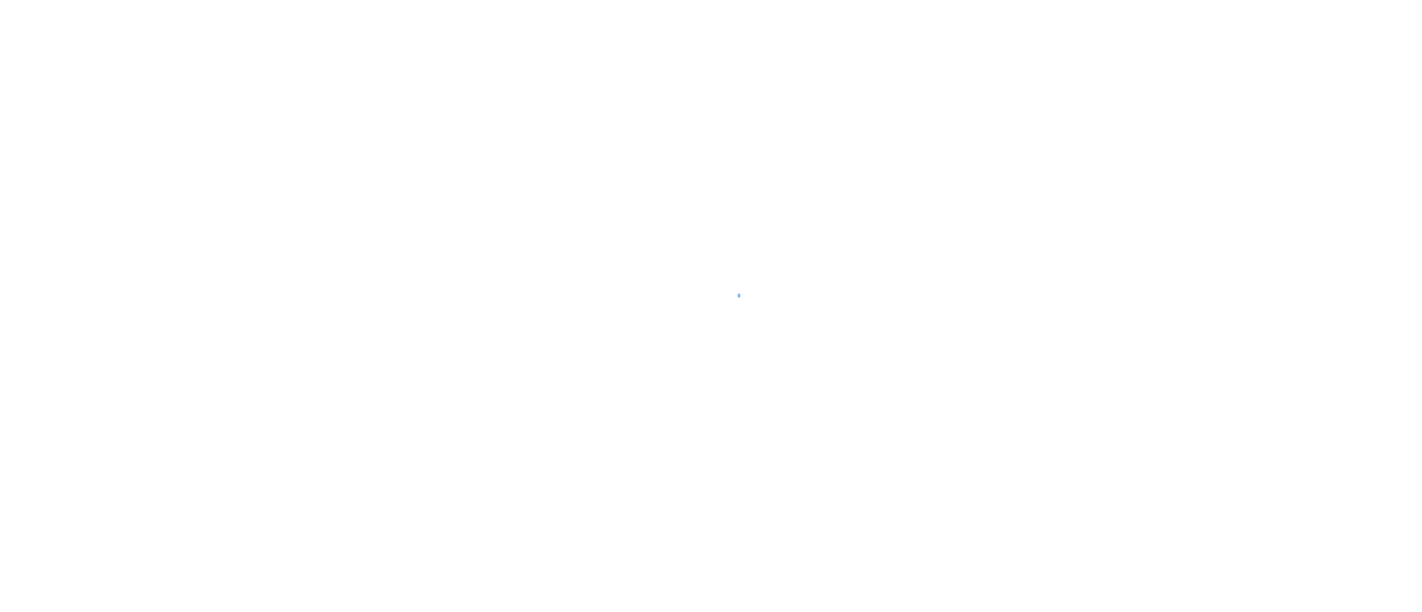 scroll, scrollTop: 0, scrollLeft: 0, axis: both 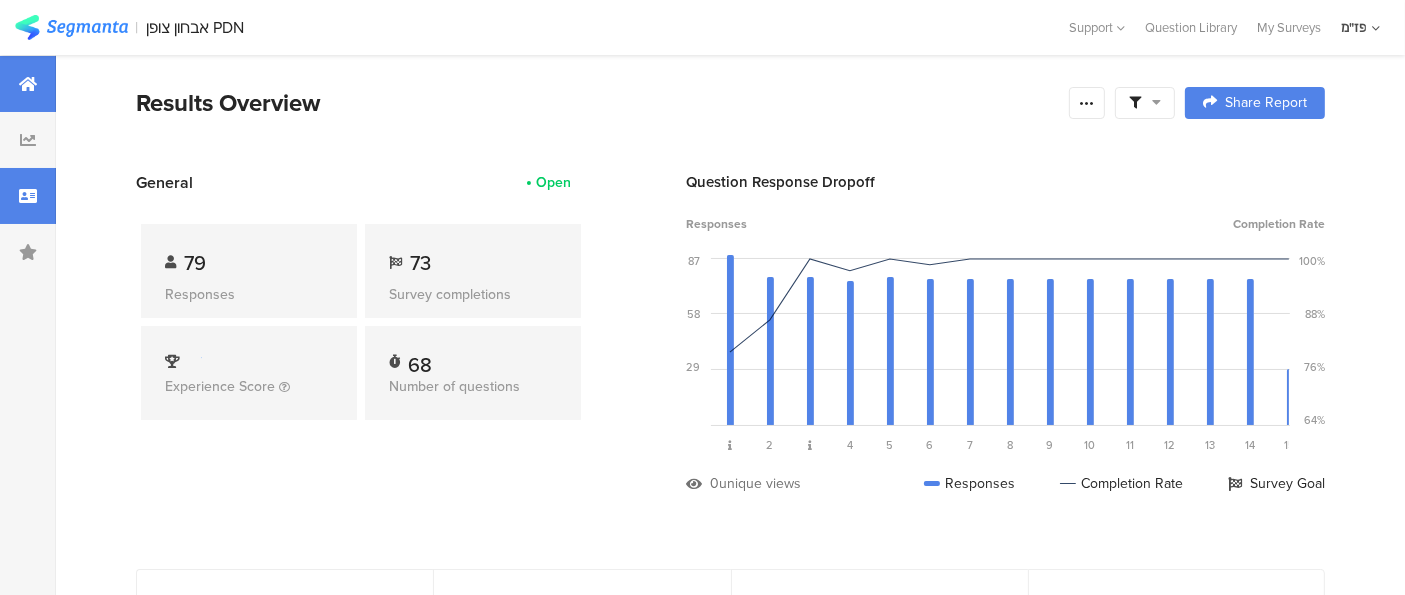 click at bounding box center [28, 196] 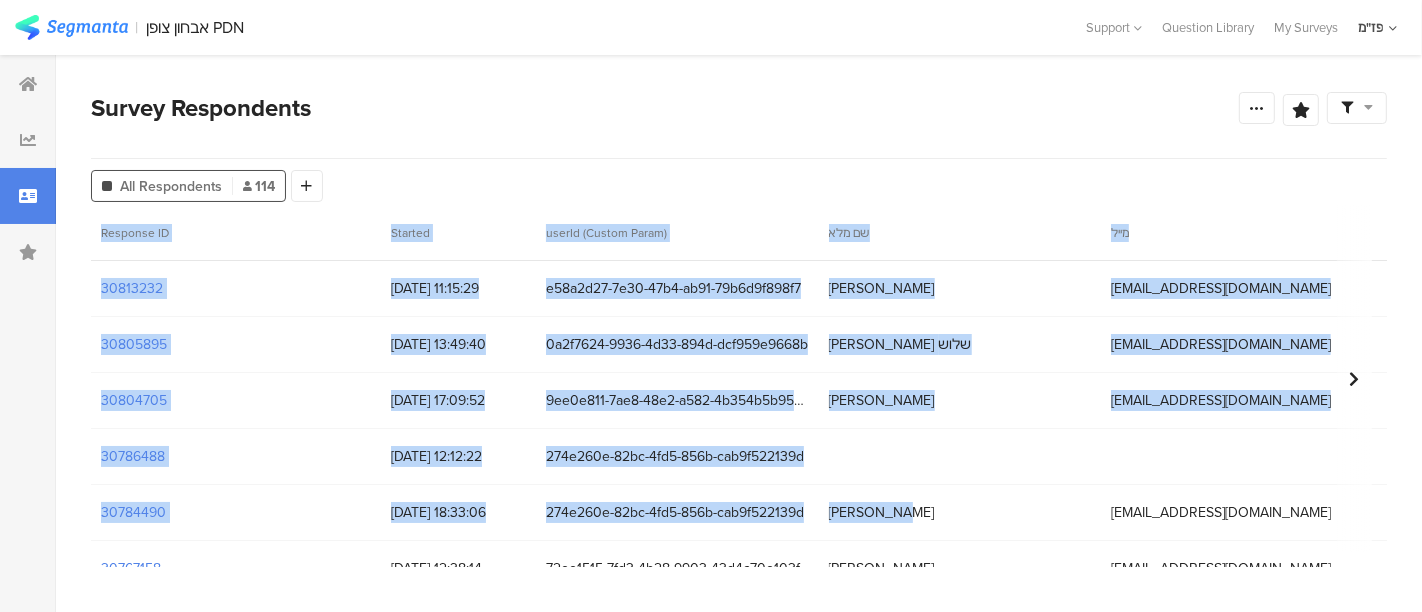 drag, startPoint x: 854, startPoint y: 199, endPoint x: 846, endPoint y: 489, distance: 290.11032 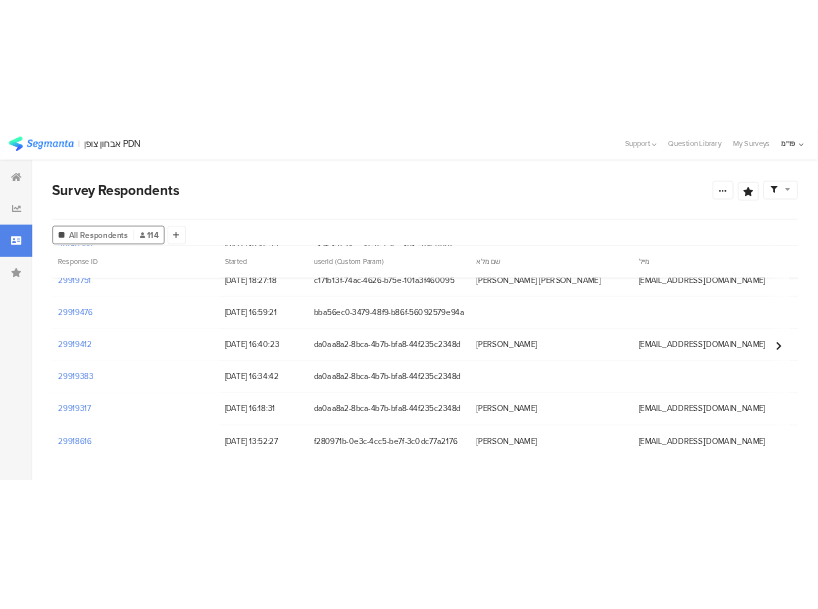scroll, scrollTop: 5516, scrollLeft: 0, axis: vertical 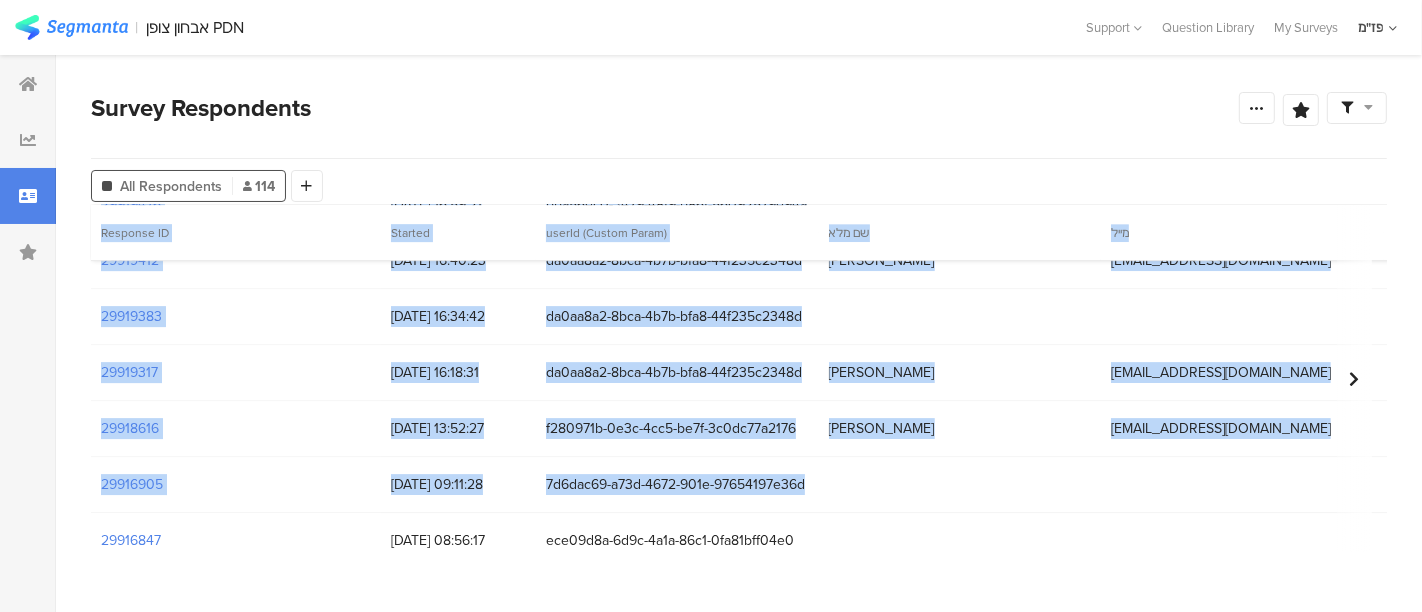 drag, startPoint x: 805, startPoint y: 198, endPoint x: 1048, endPoint y: 486, distance: 376.81958 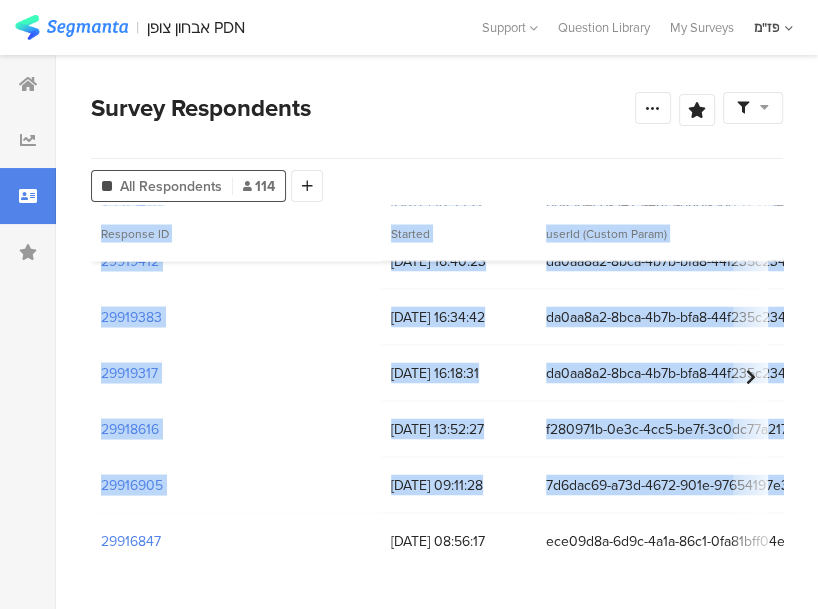 click on "29919317" at bounding box center [236, 372] 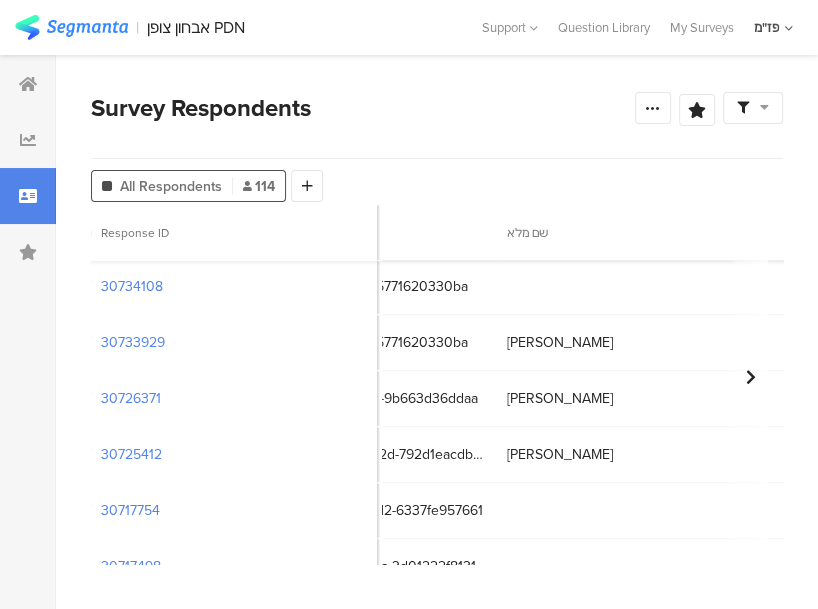 scroll, scrollTop: 0, scrollLeft: 322, axis: horizontal 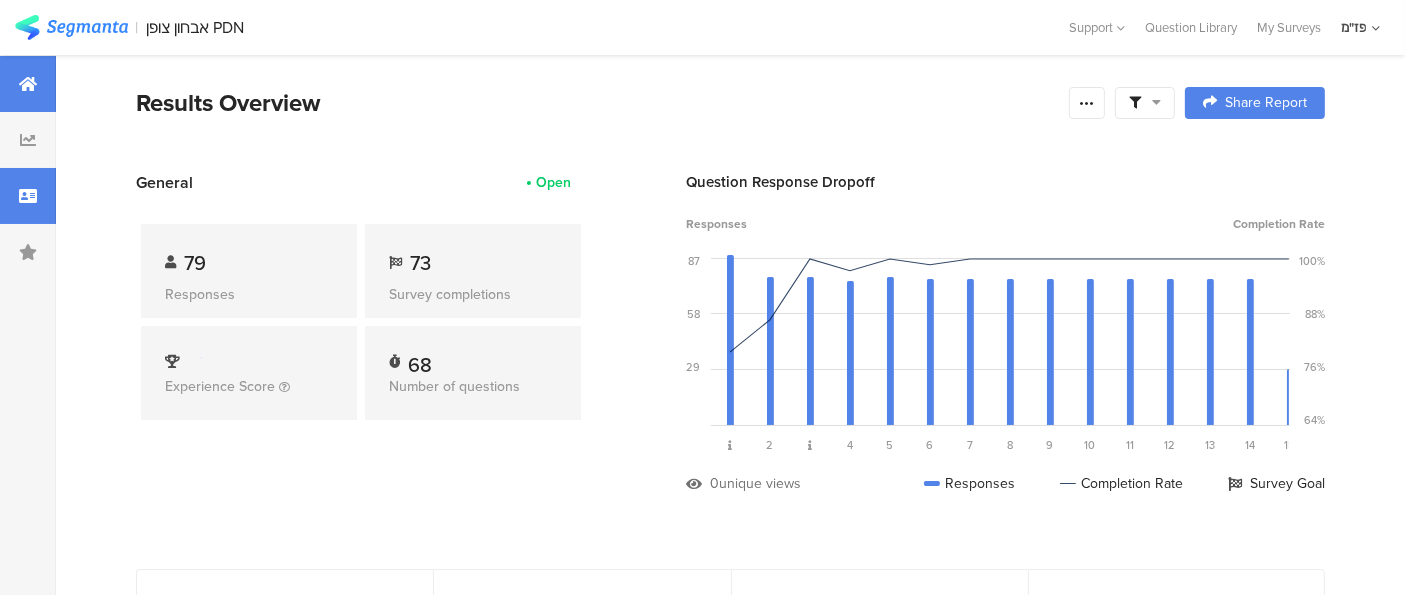 click at bounding box center [28, 196] 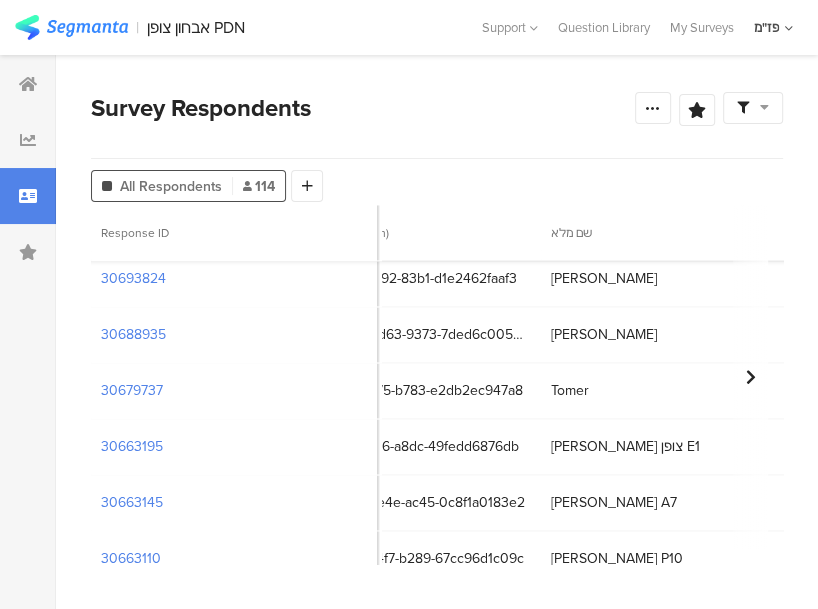 scroll, scrollTop: 1368, scrollLeft: 278, axis: both 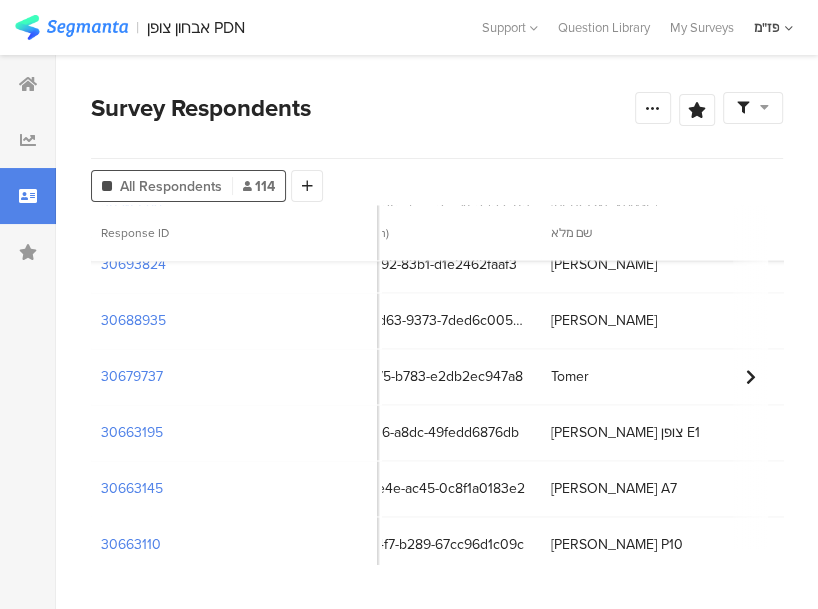 click at bounding box center [28, 332] 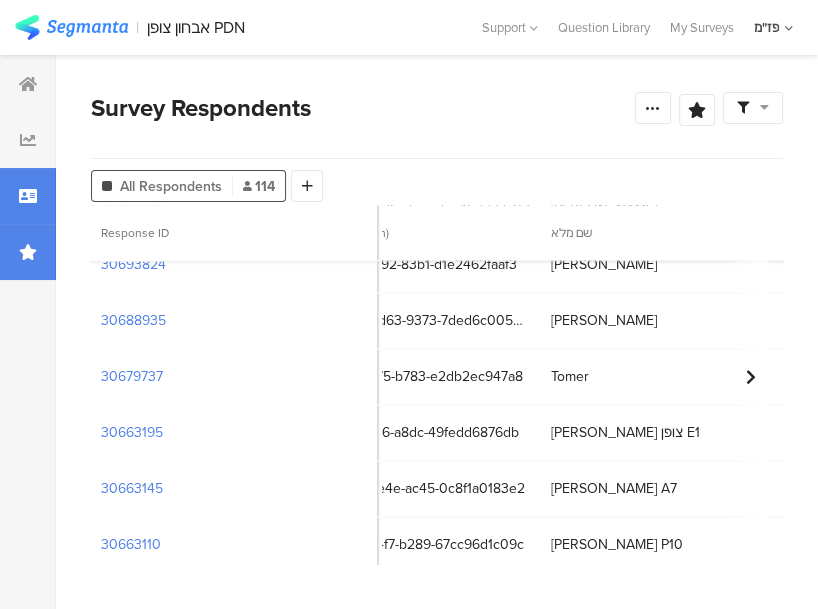 click at bounding box center [28, 252] 